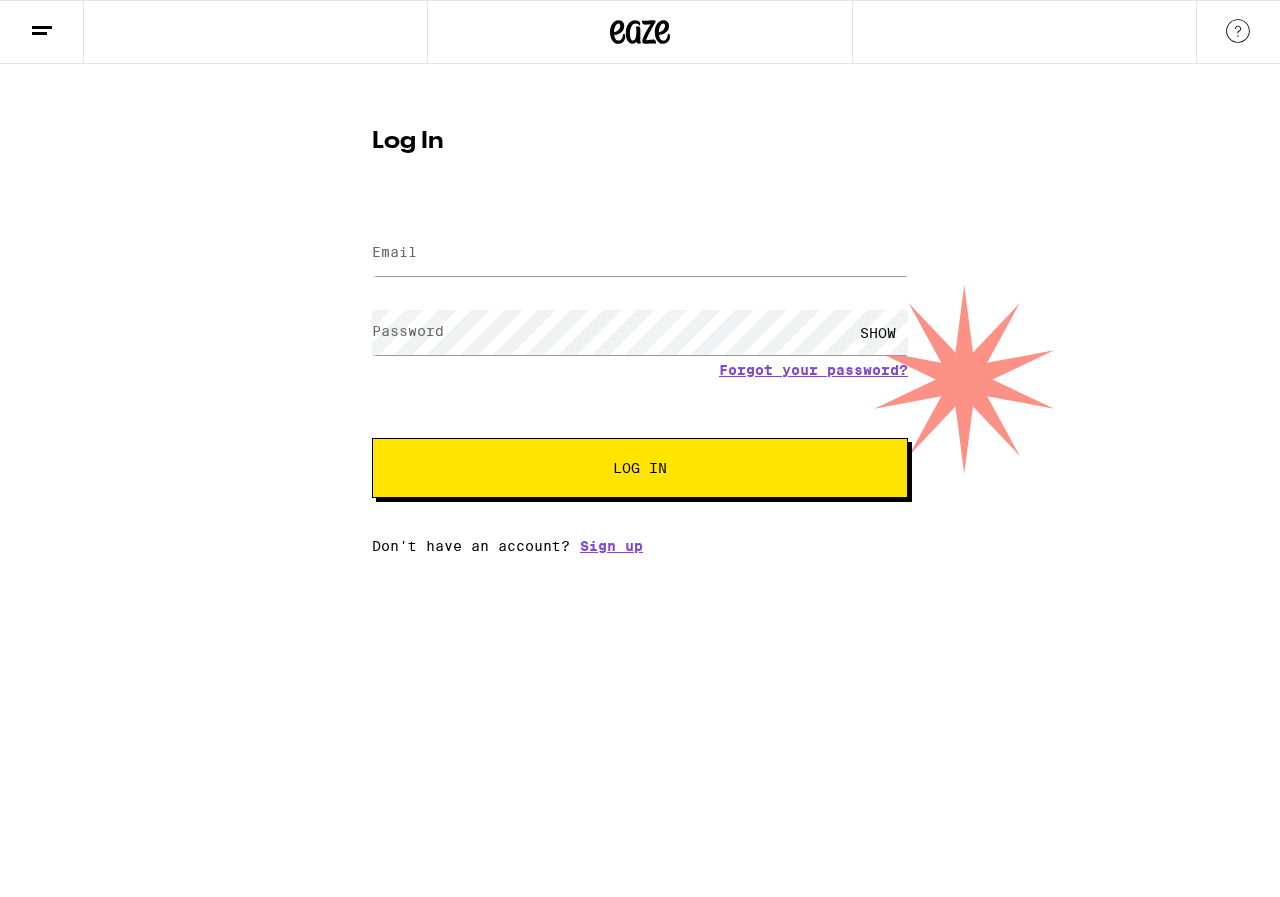 scroll, scrollTop: 0, scrollLeft: 0, axis: both 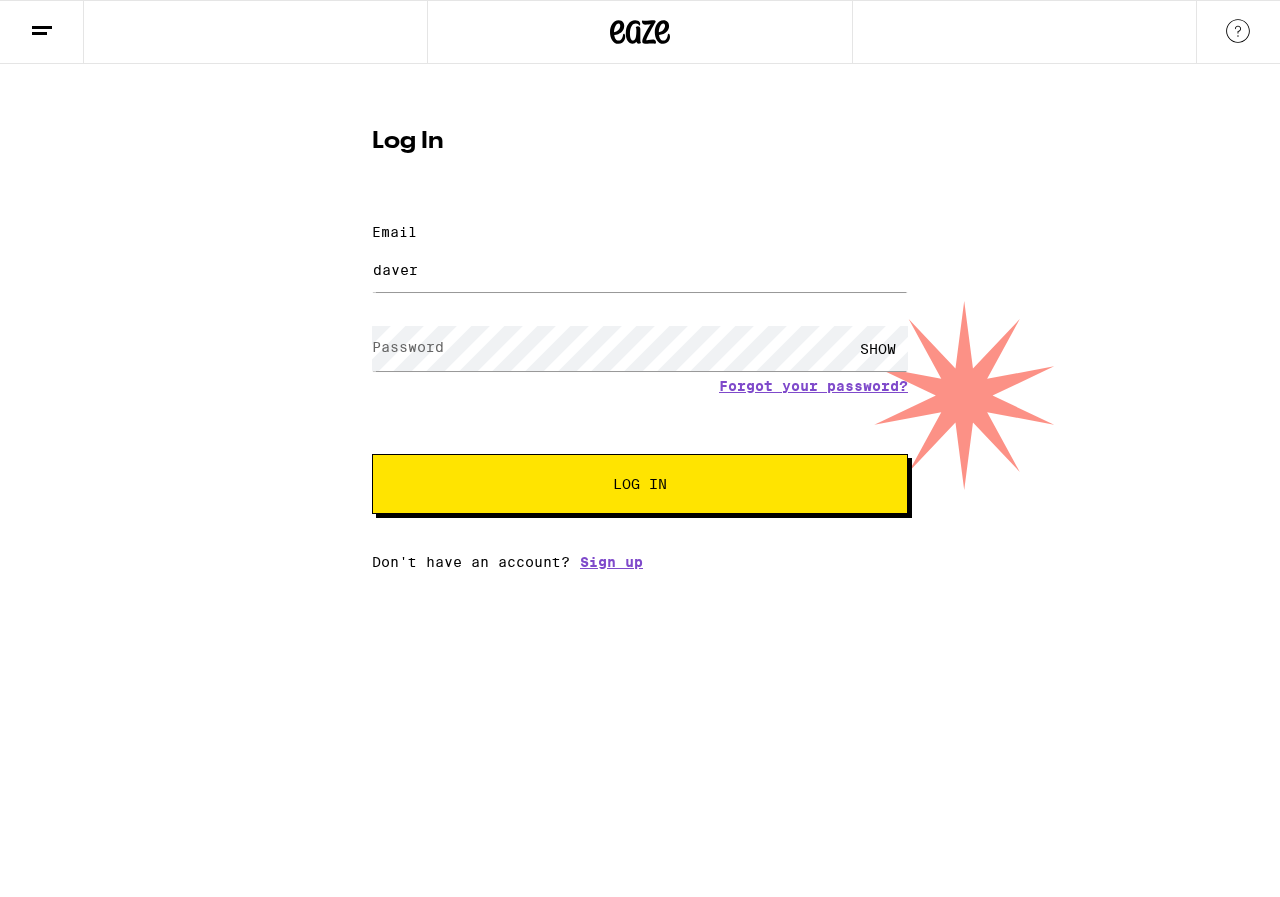 type on "daverlosangeles@[EXAMPLE.COM]" 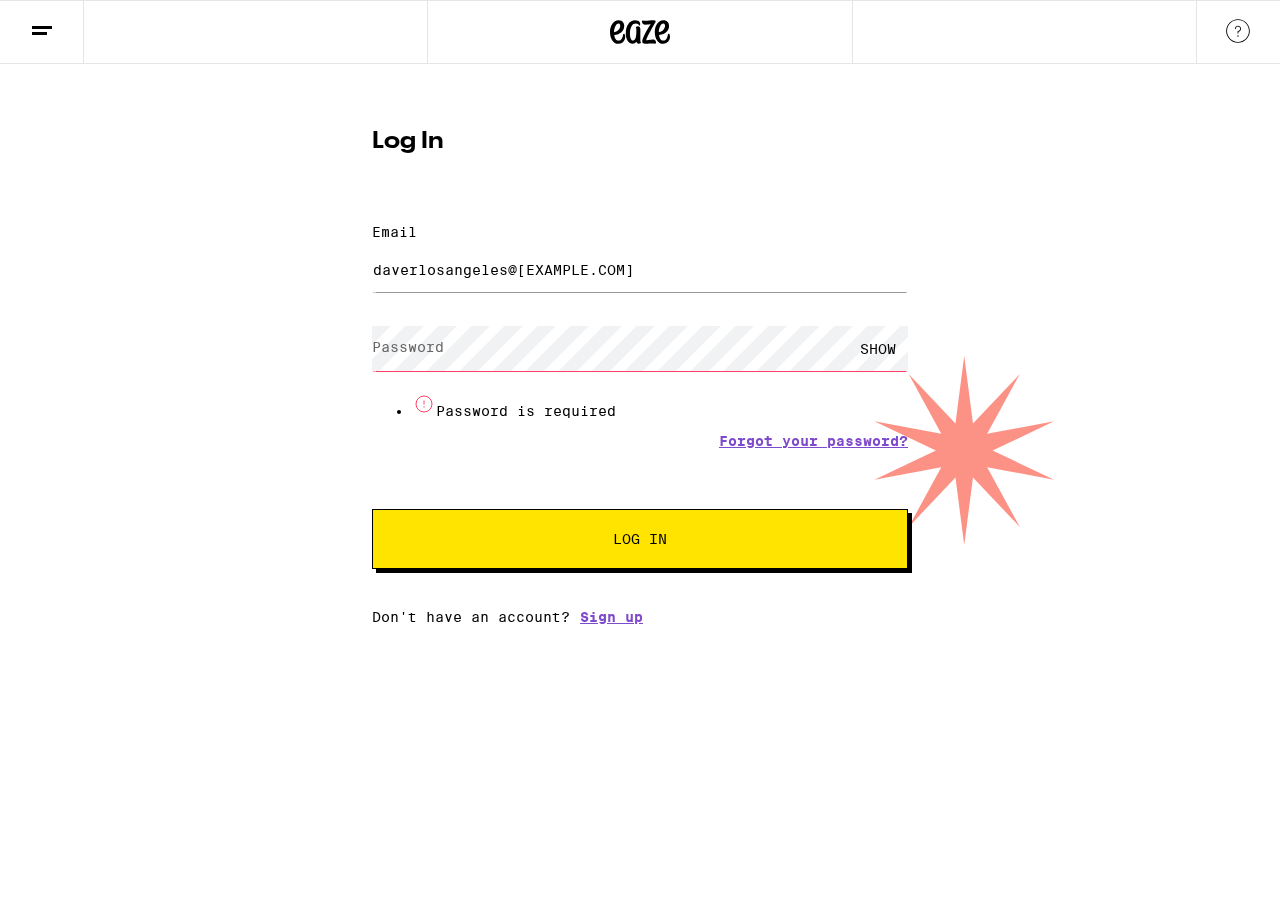 click on "Password" at bounding box center (408, 347) 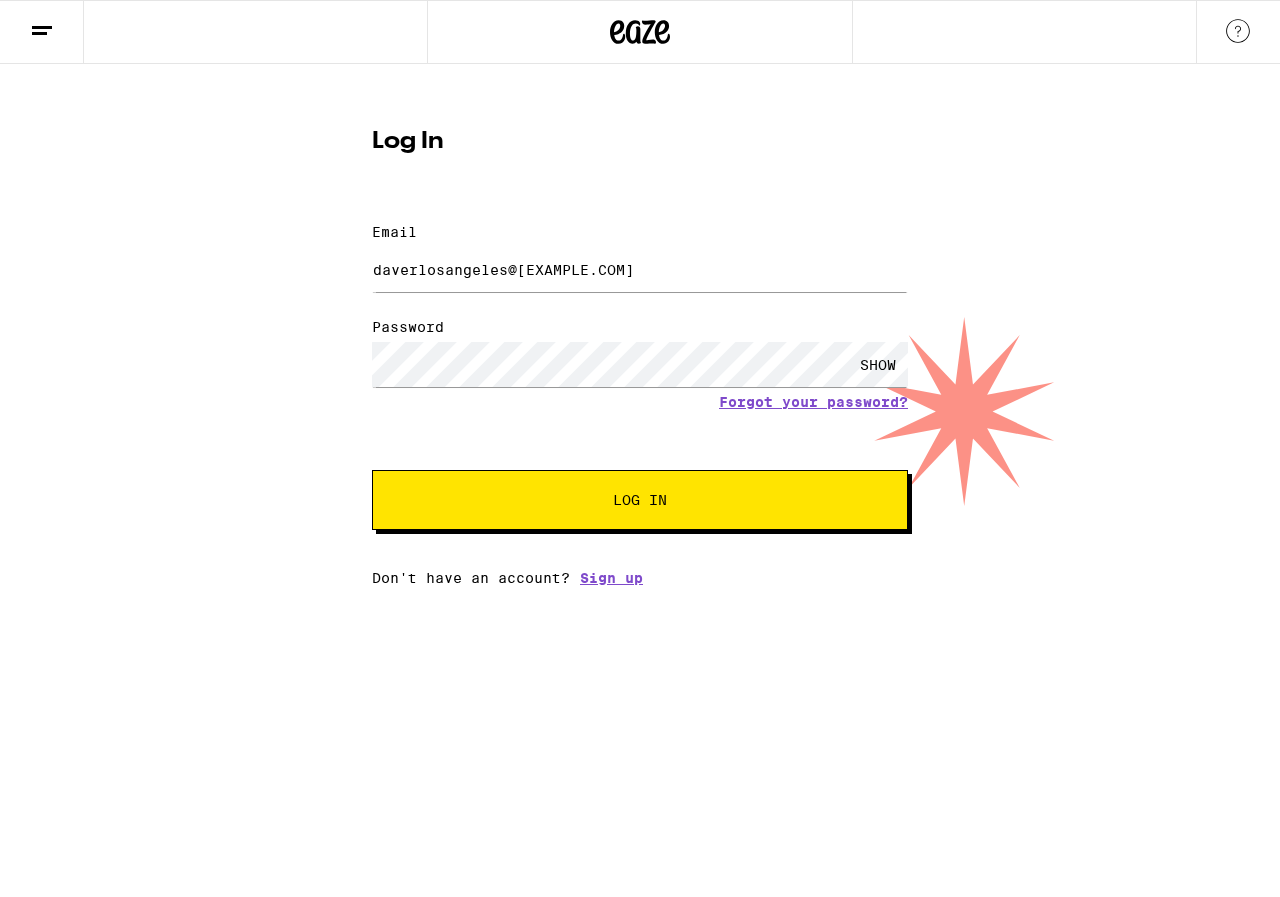 click on "Log In" at bounding box center [640, 500] 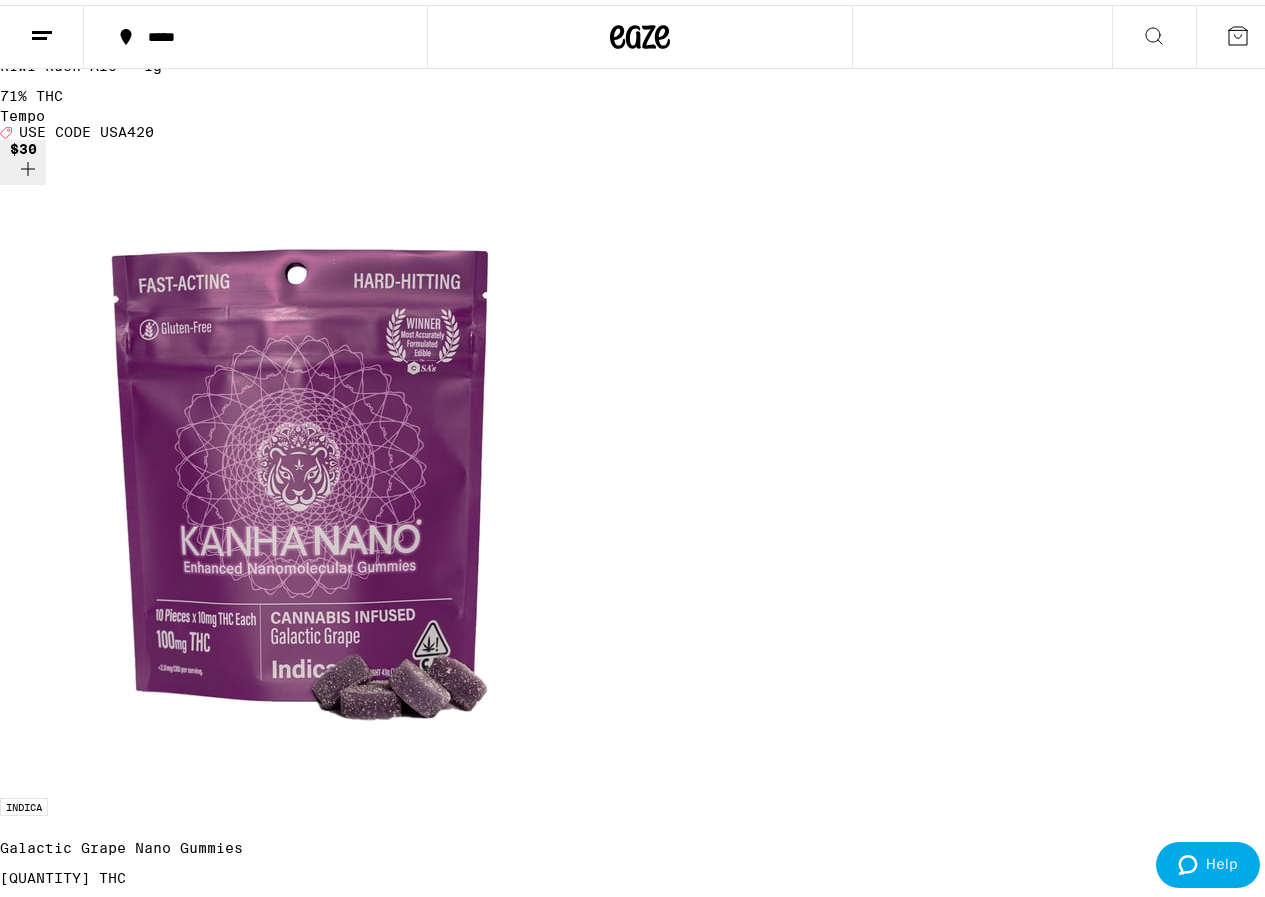 scroll, scrollTop: 800, scrollLeft: 0, axis: vertical 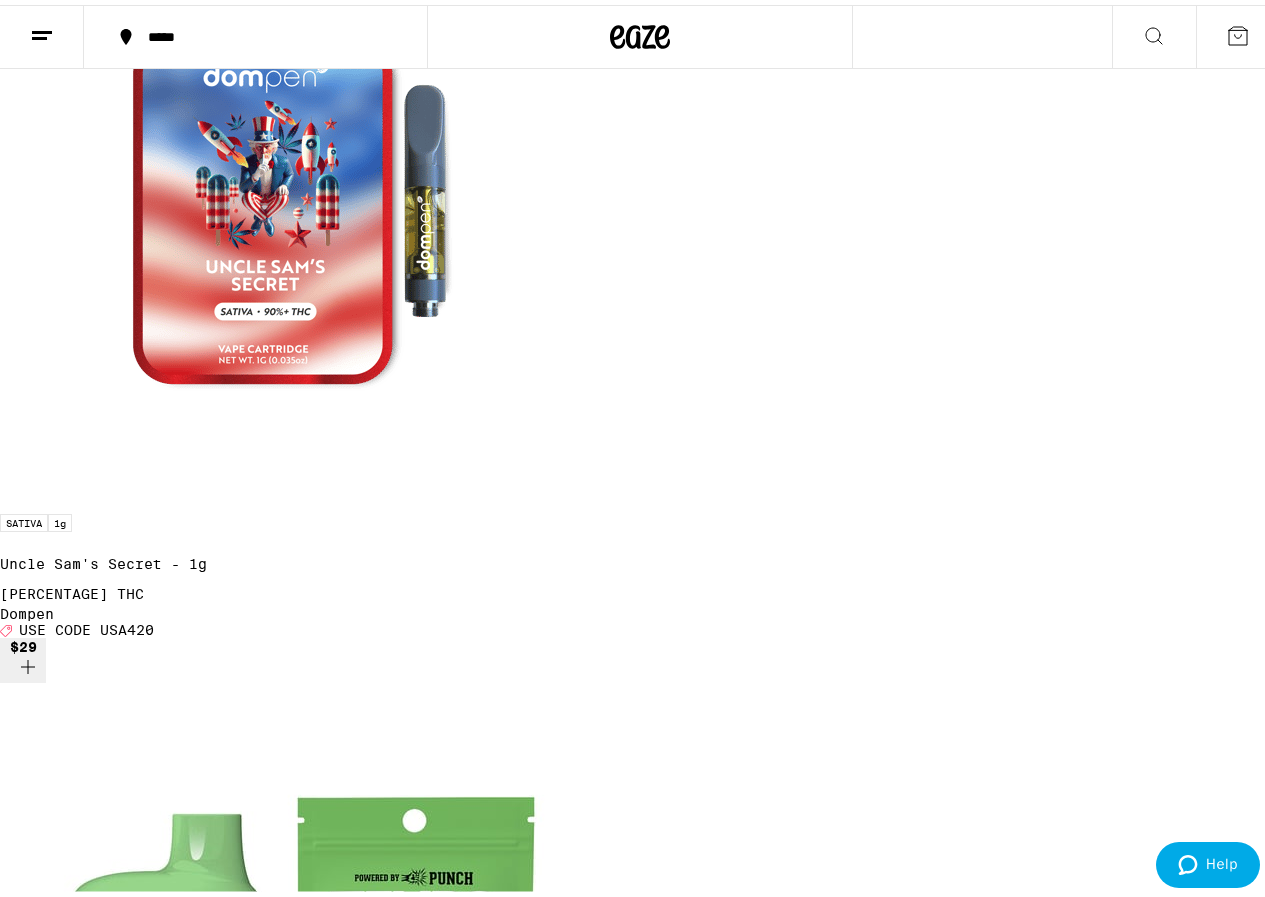 click at bounding box center (18, 7851) 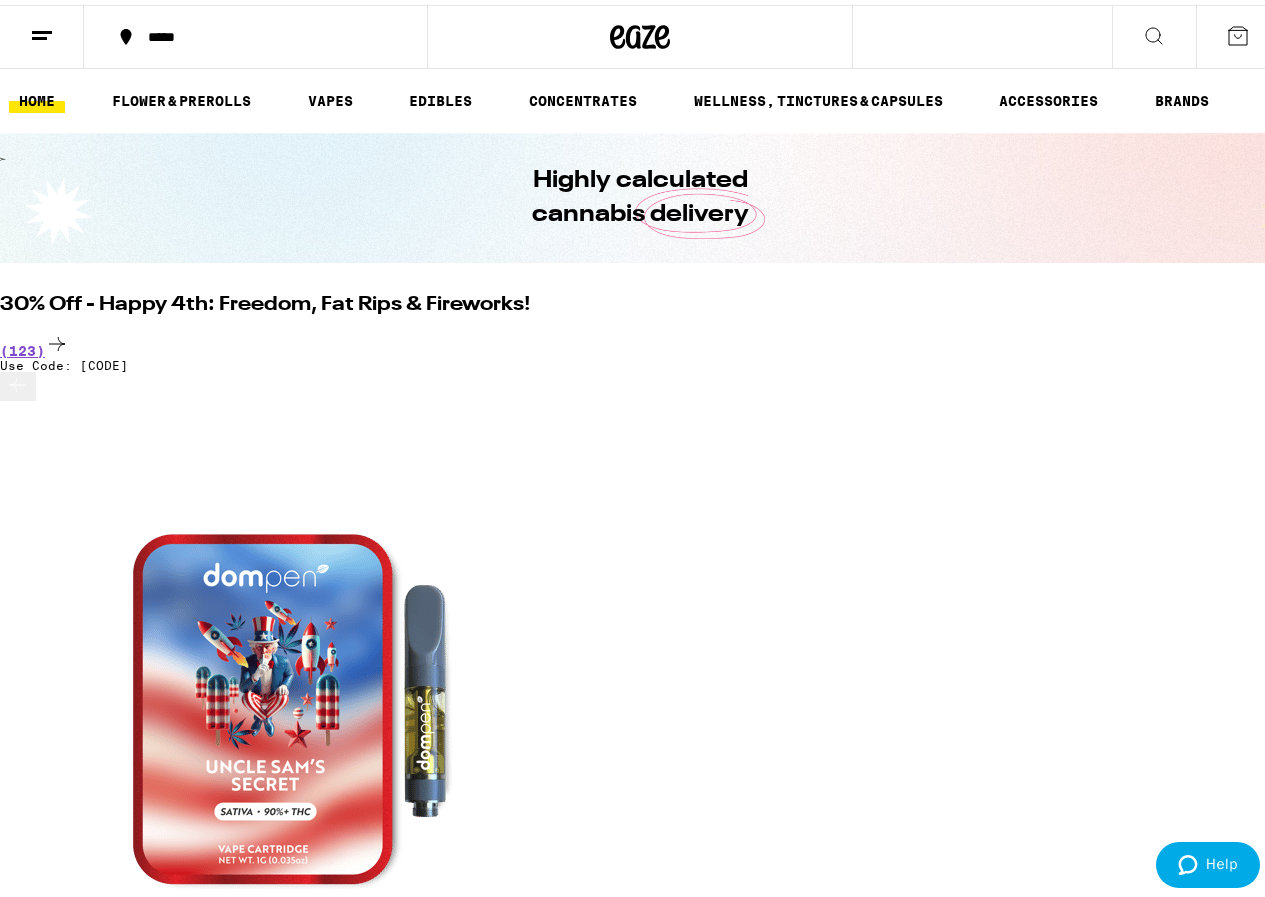 click on "INDICA Mango Gummies [NUMBER]mg THC Kanha Deal Created with Sketch. USE CODE USA[NUMBER]" at bounding box center (640, 3412) 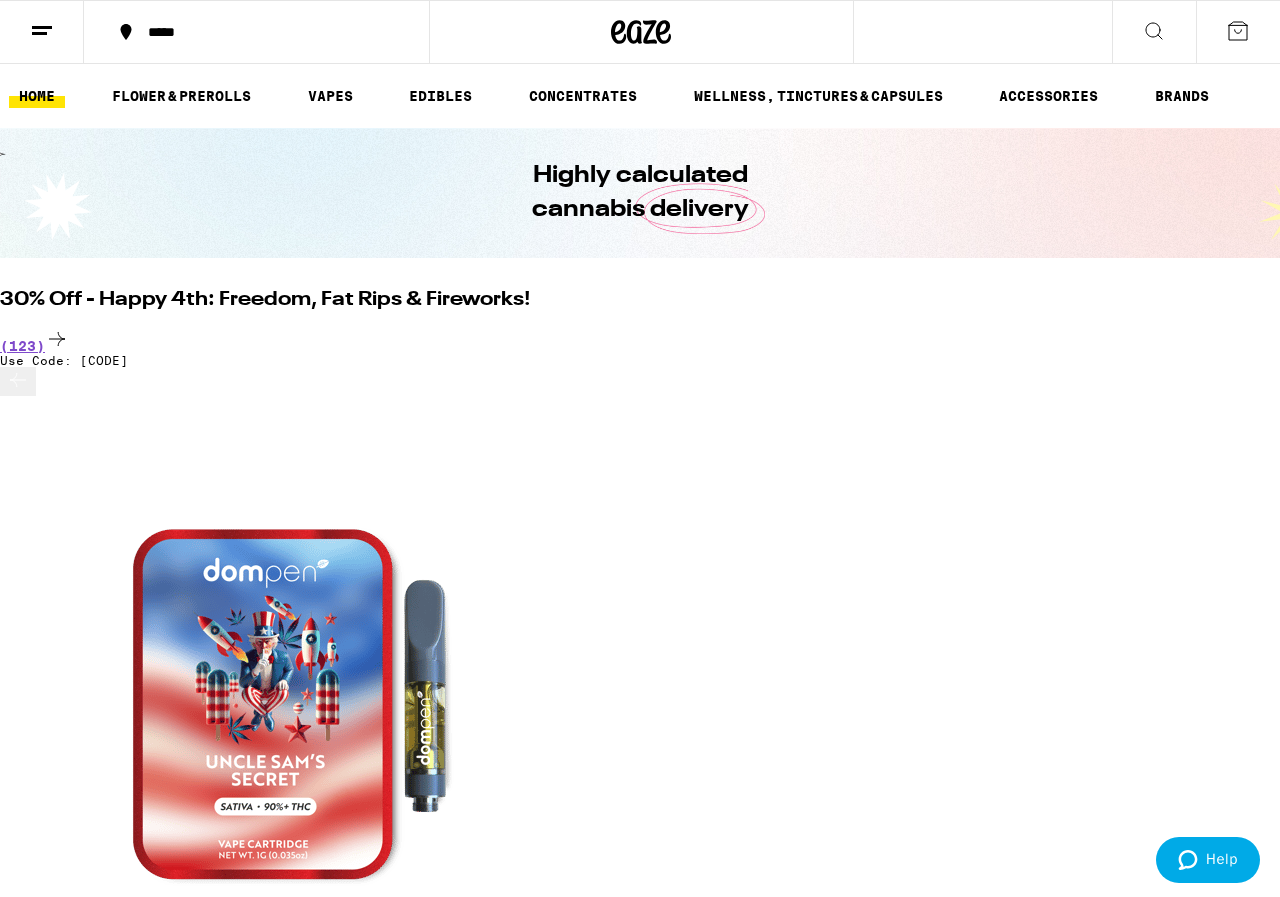 click at bounding box center [10, 47305] 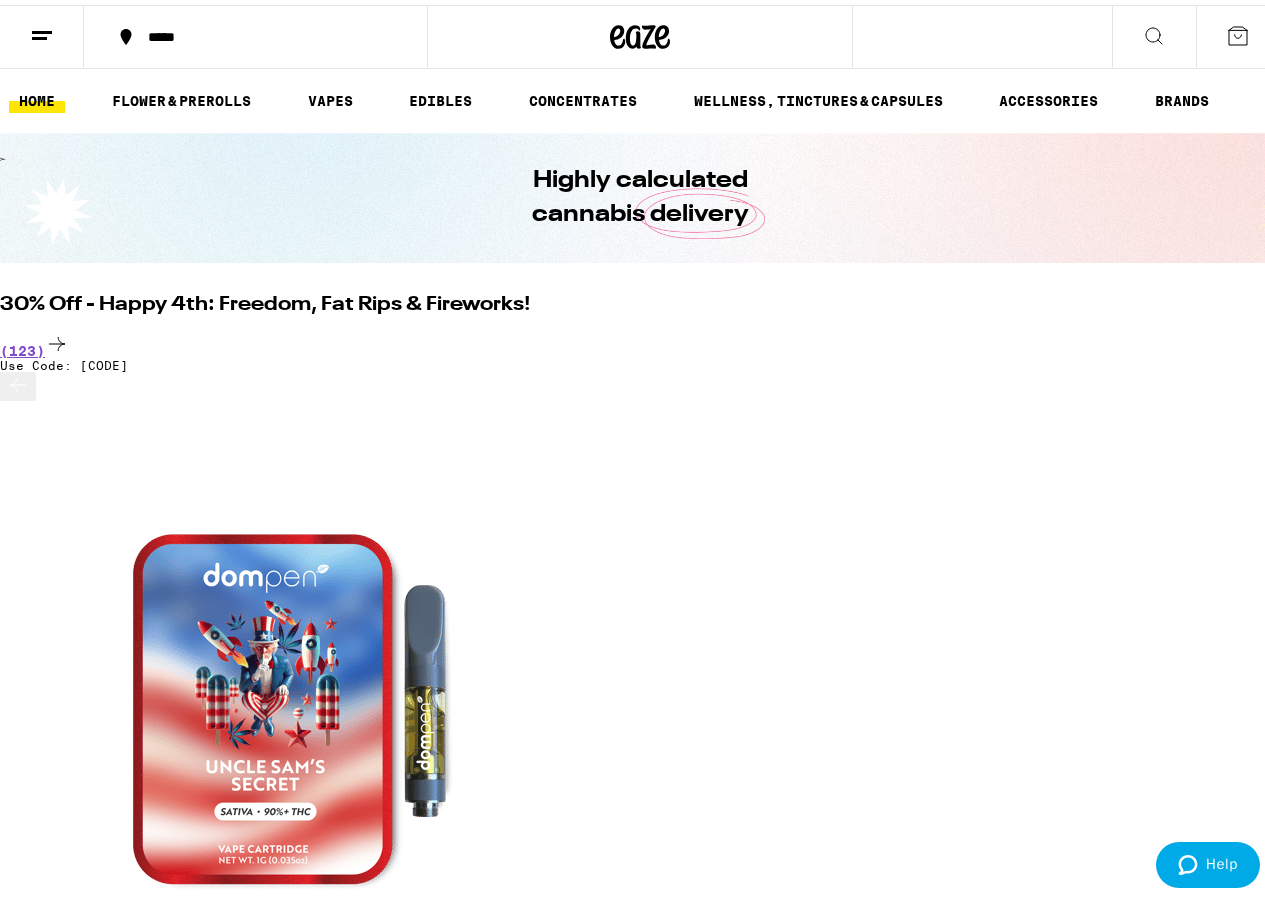 click at bounding box center [300, 1478] 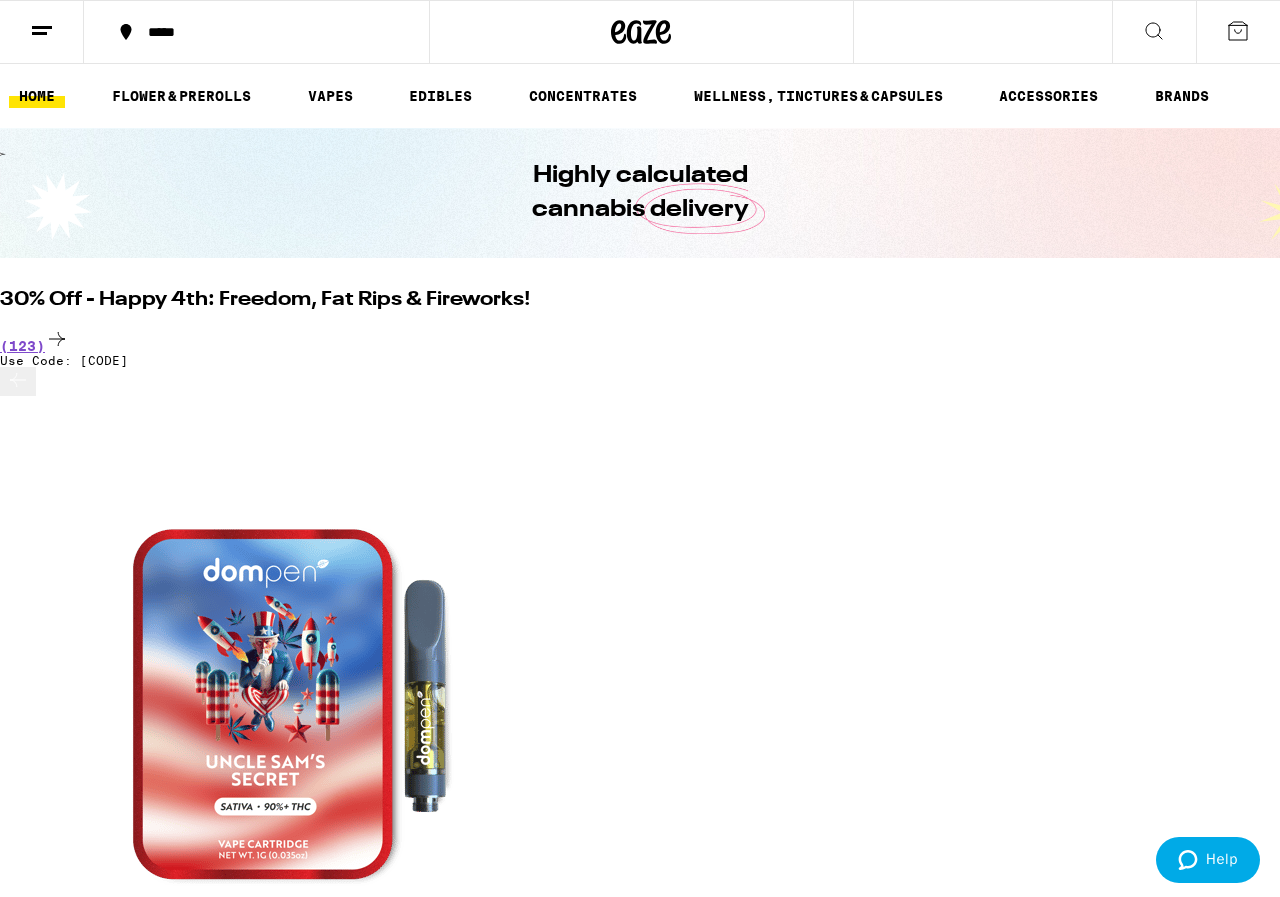click at bounding box center [10, 47305] 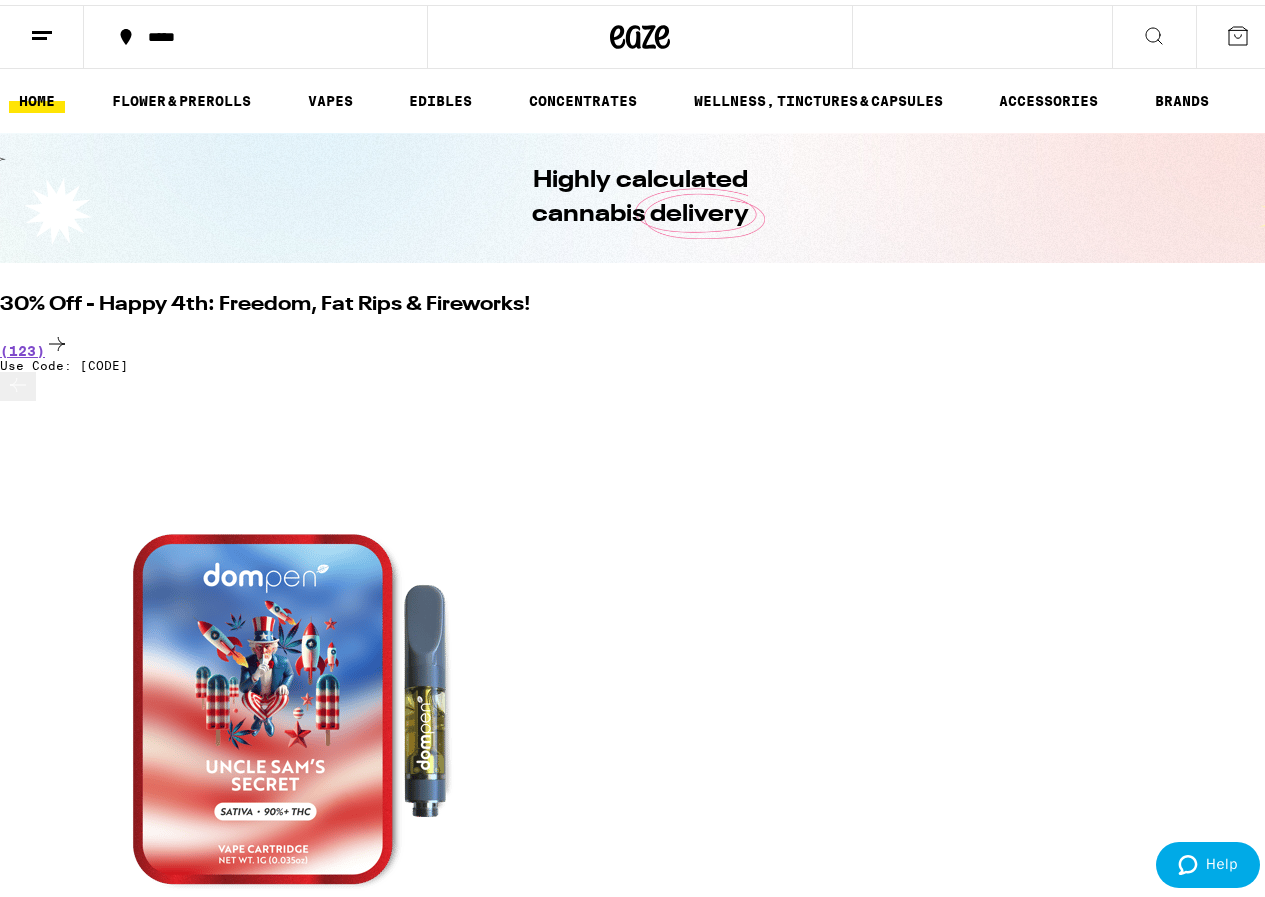 click at bounding box center [18, 6198] 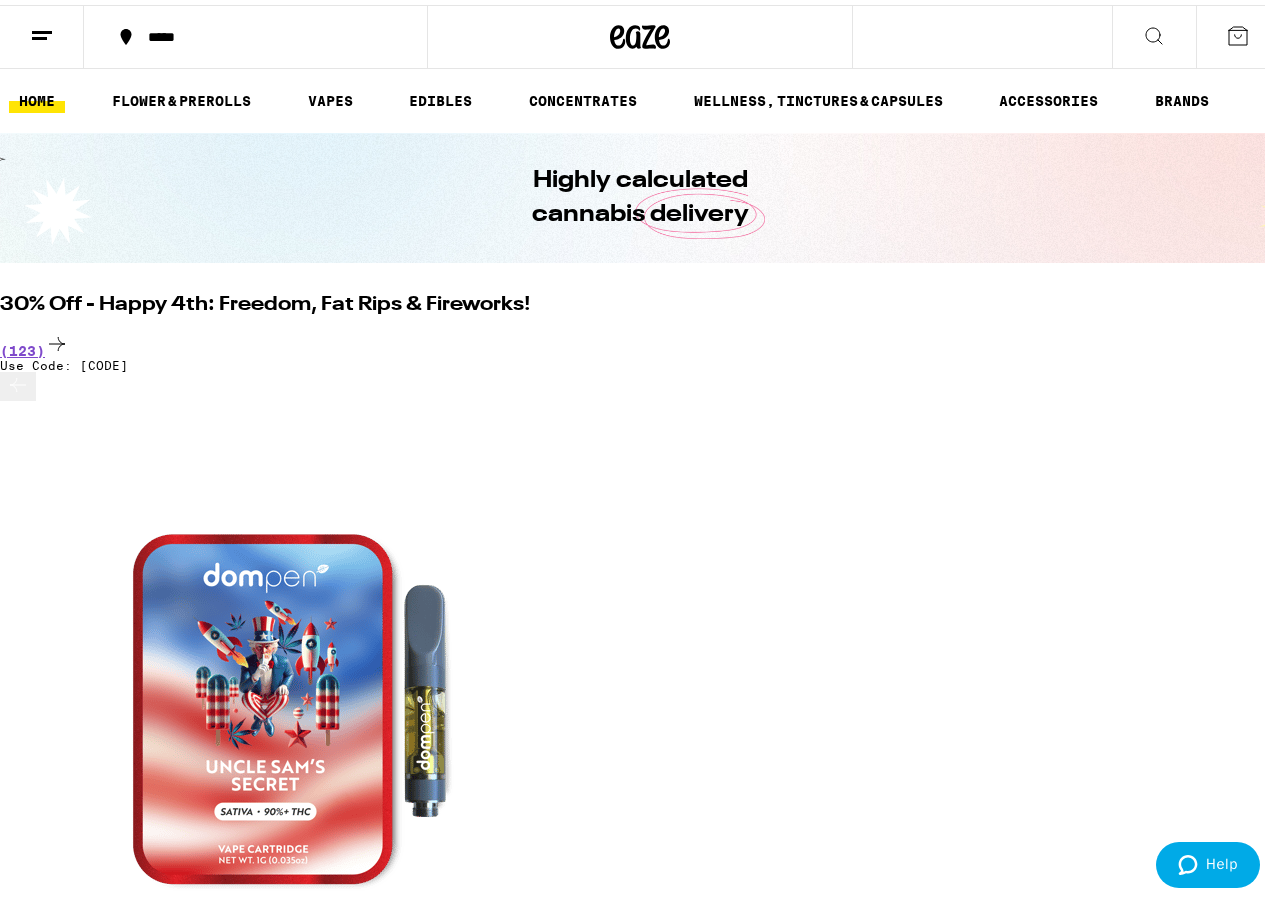 click at bounding box center [0, 5418] 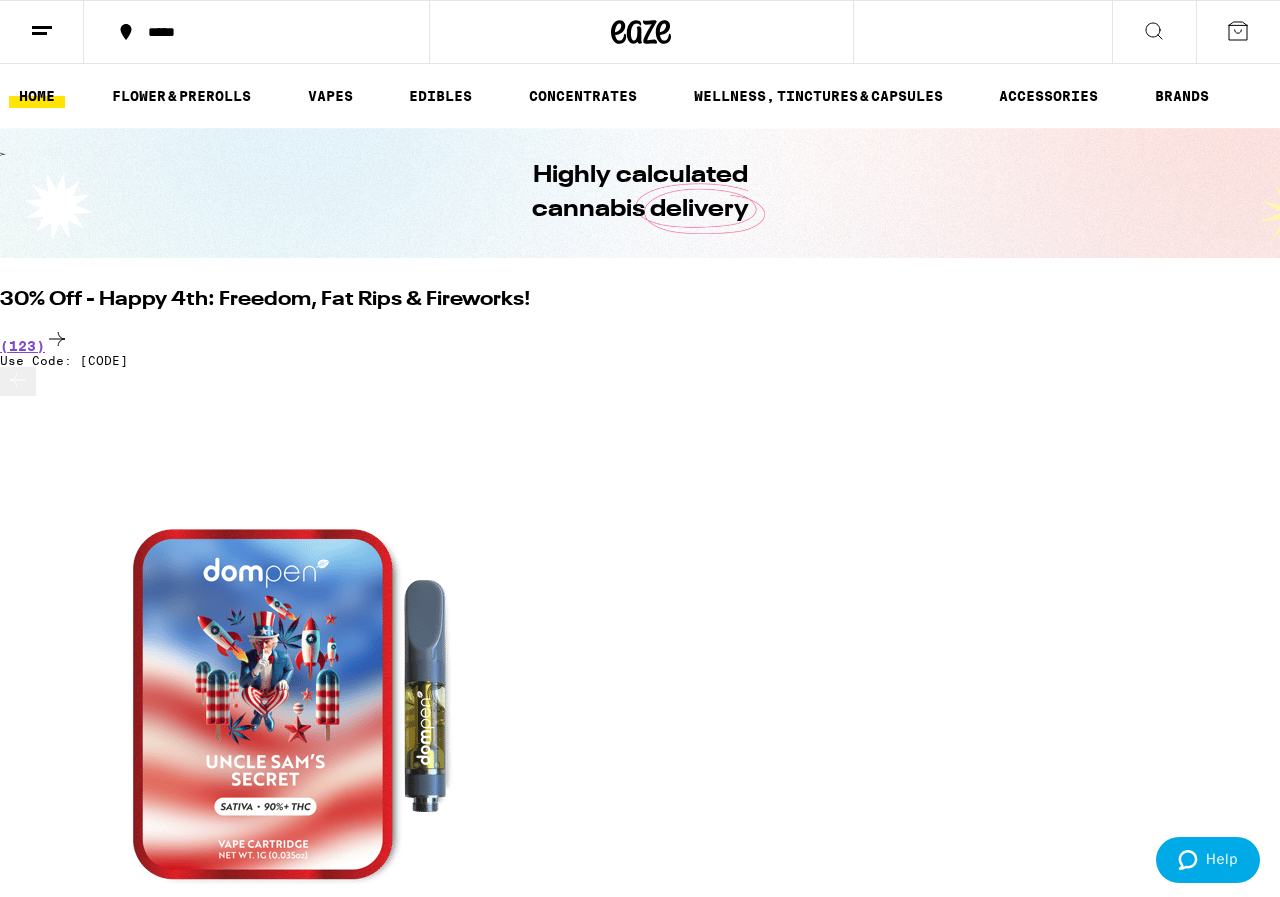 click at bounding box center (10, 56135) 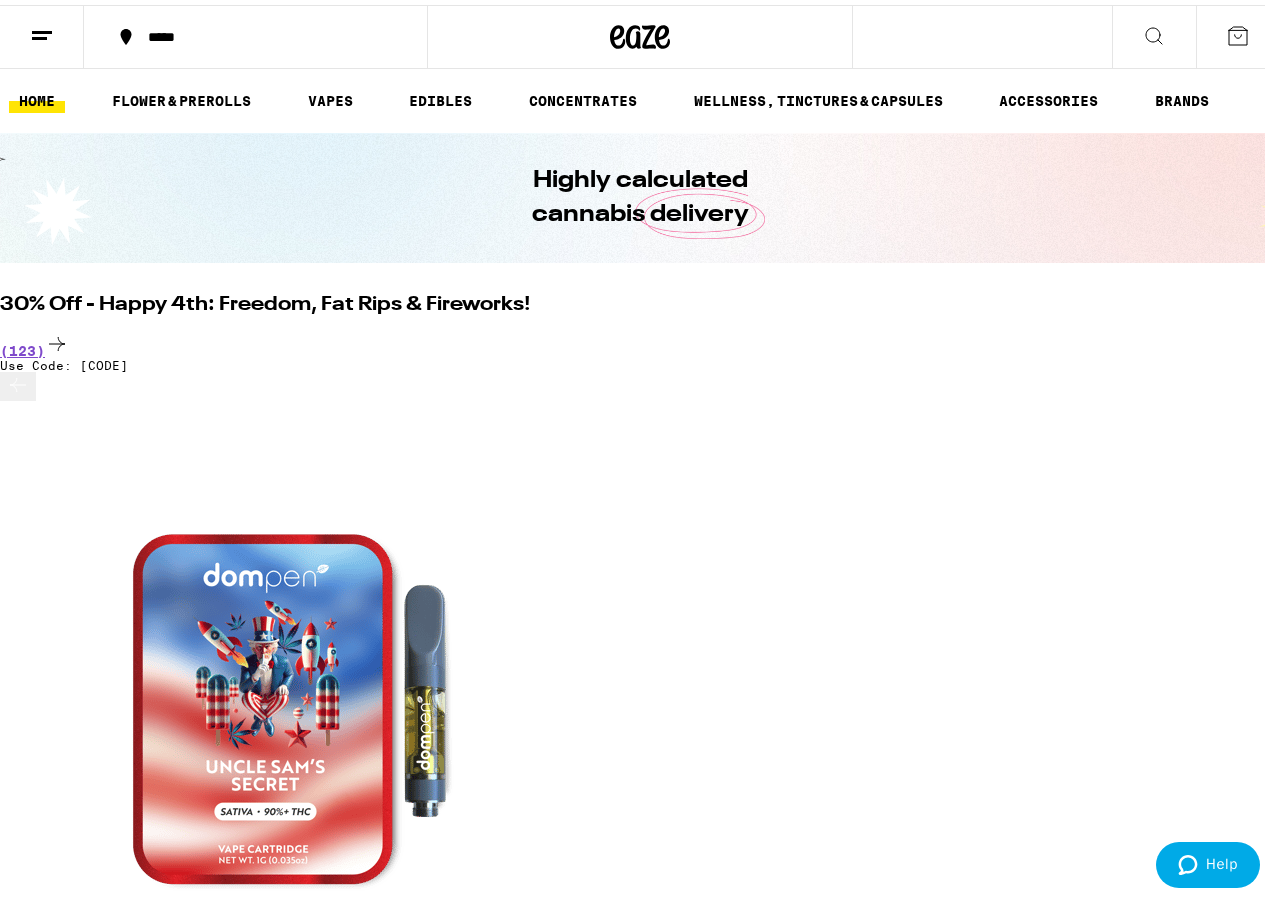 click at bounding box center [18, 11588] 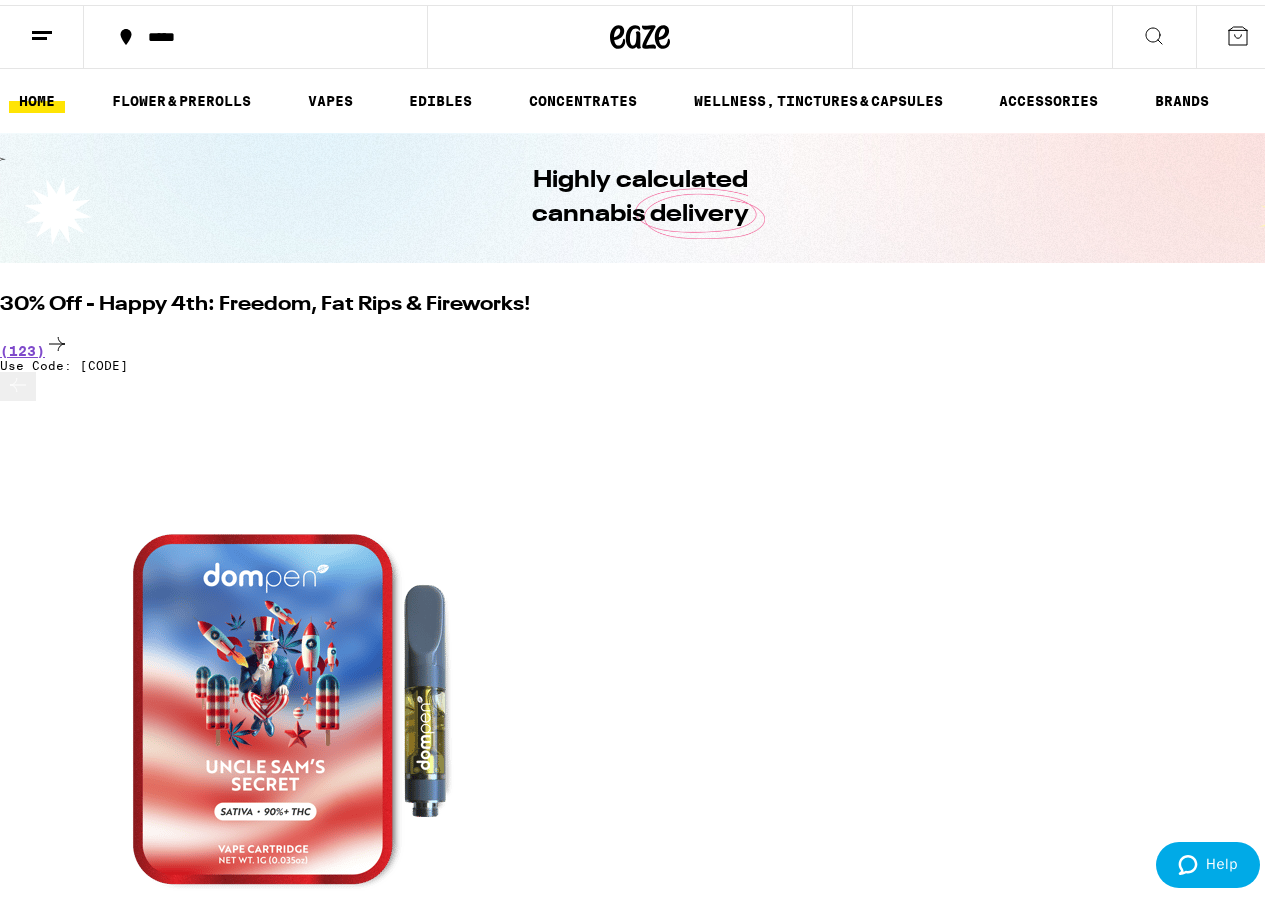 click at bounding box center [300, 6467] 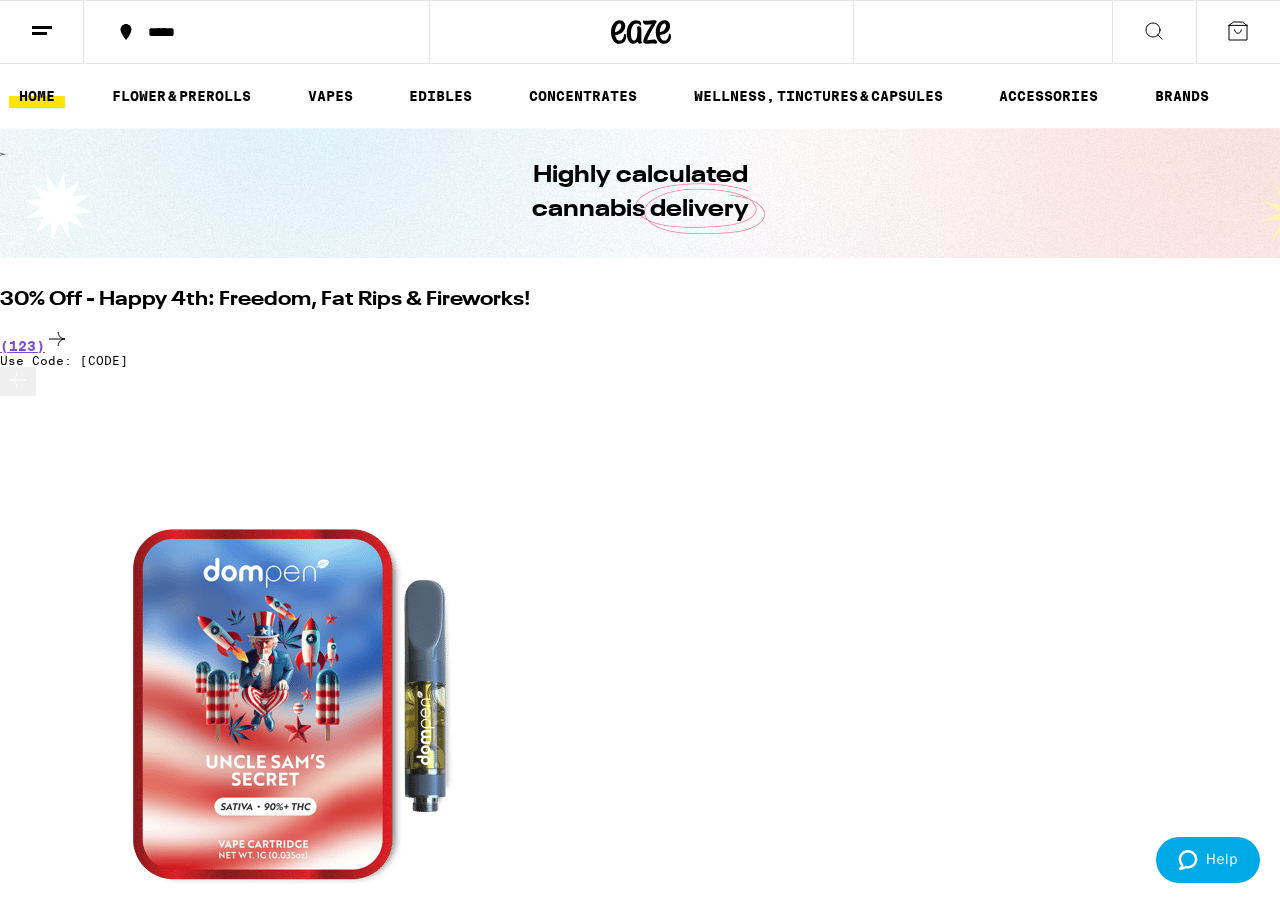 click at bounding box center (10, 61573) 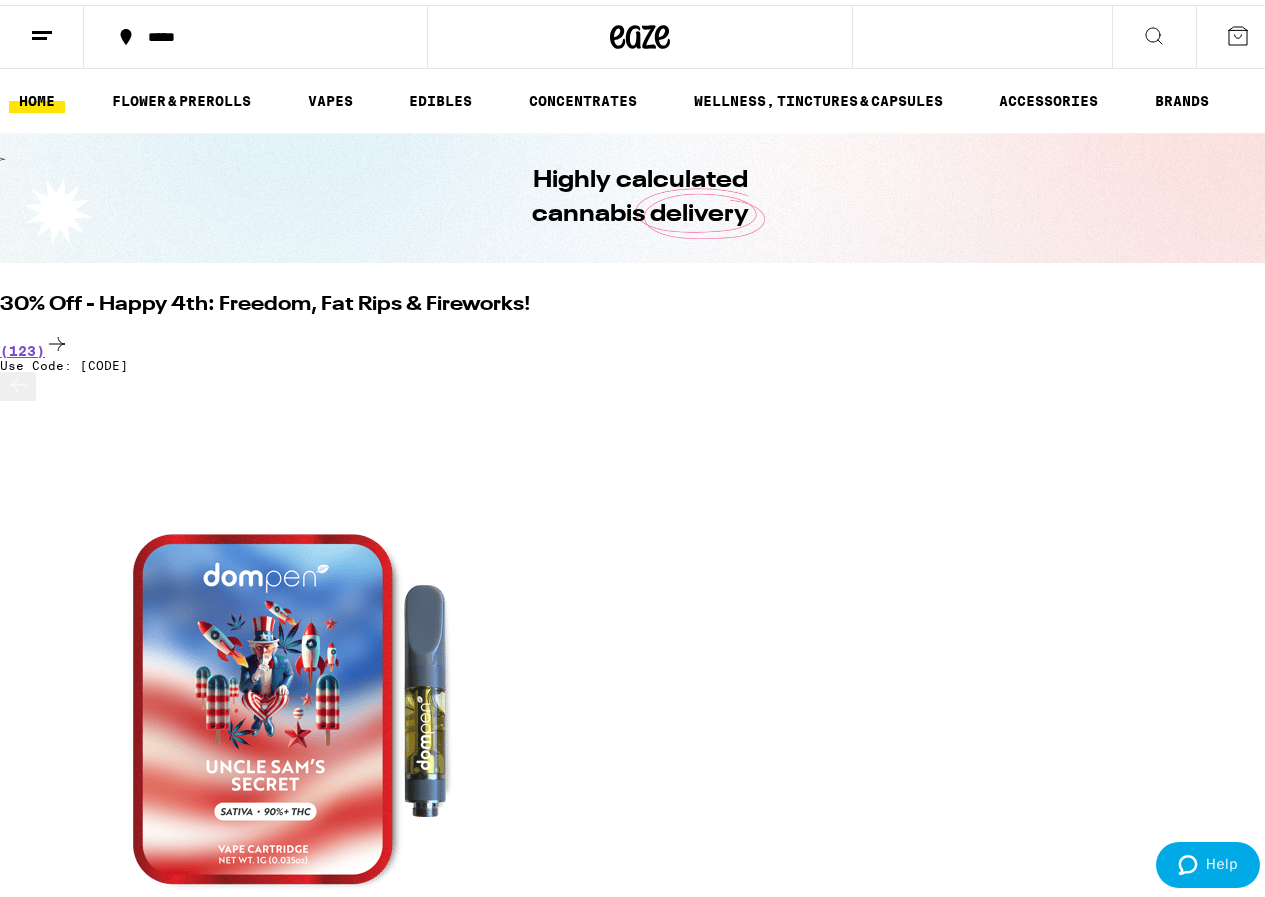 scroll, scrollTop: 100, scrollLeft: 0, axis: vertical 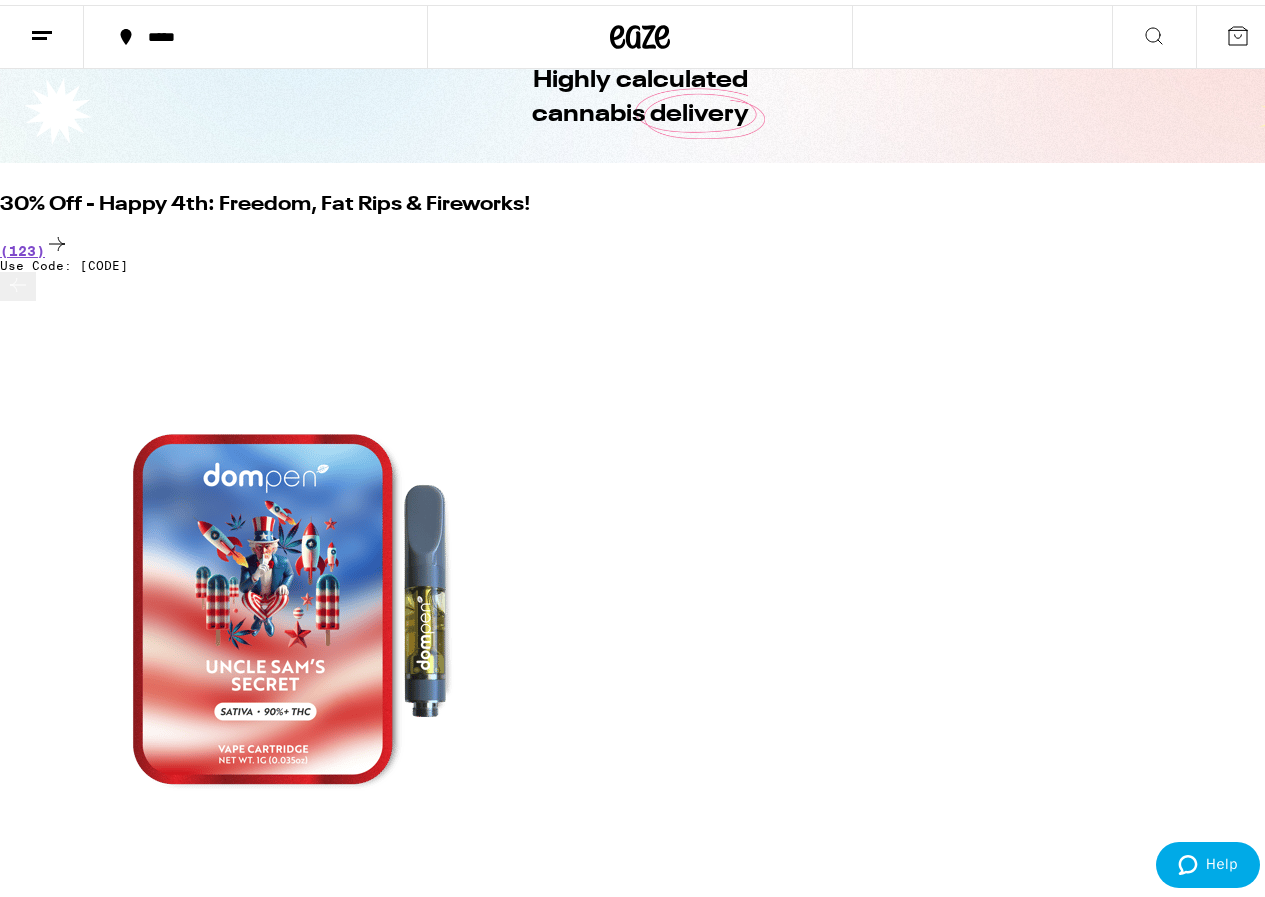 click at bounding box center [300, 8649] 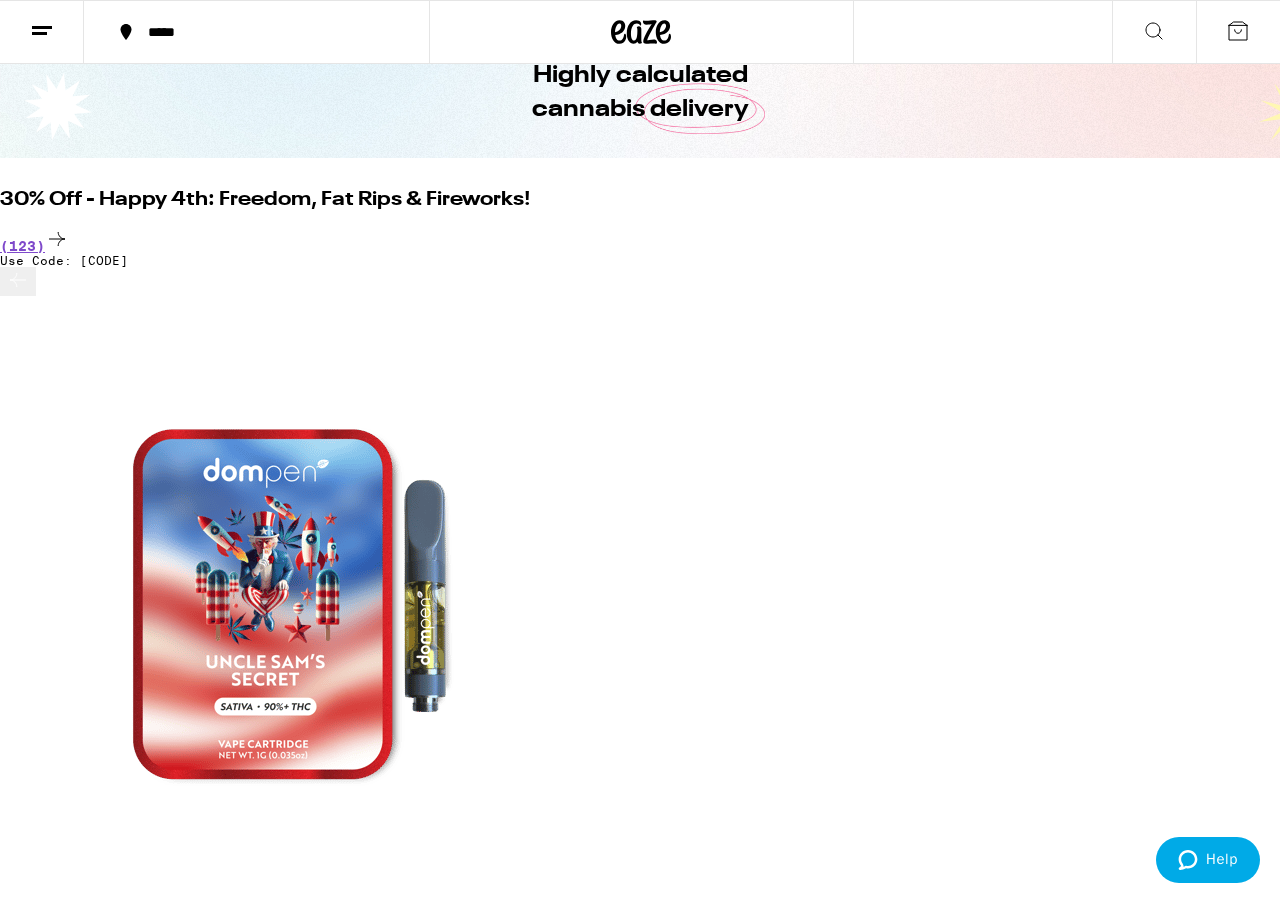click at bounding box center [9, 61472] 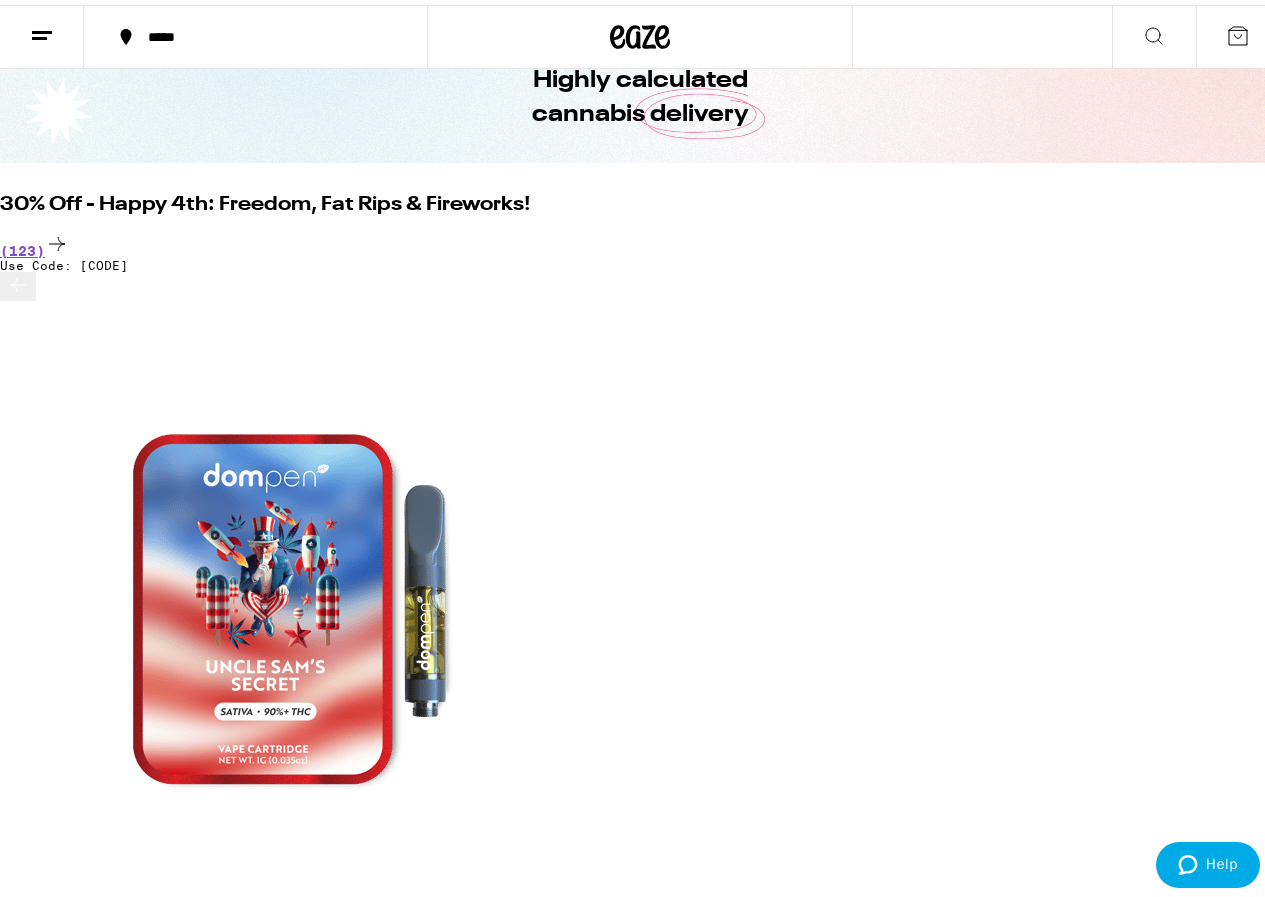 click at bounding box center (18, 15183) 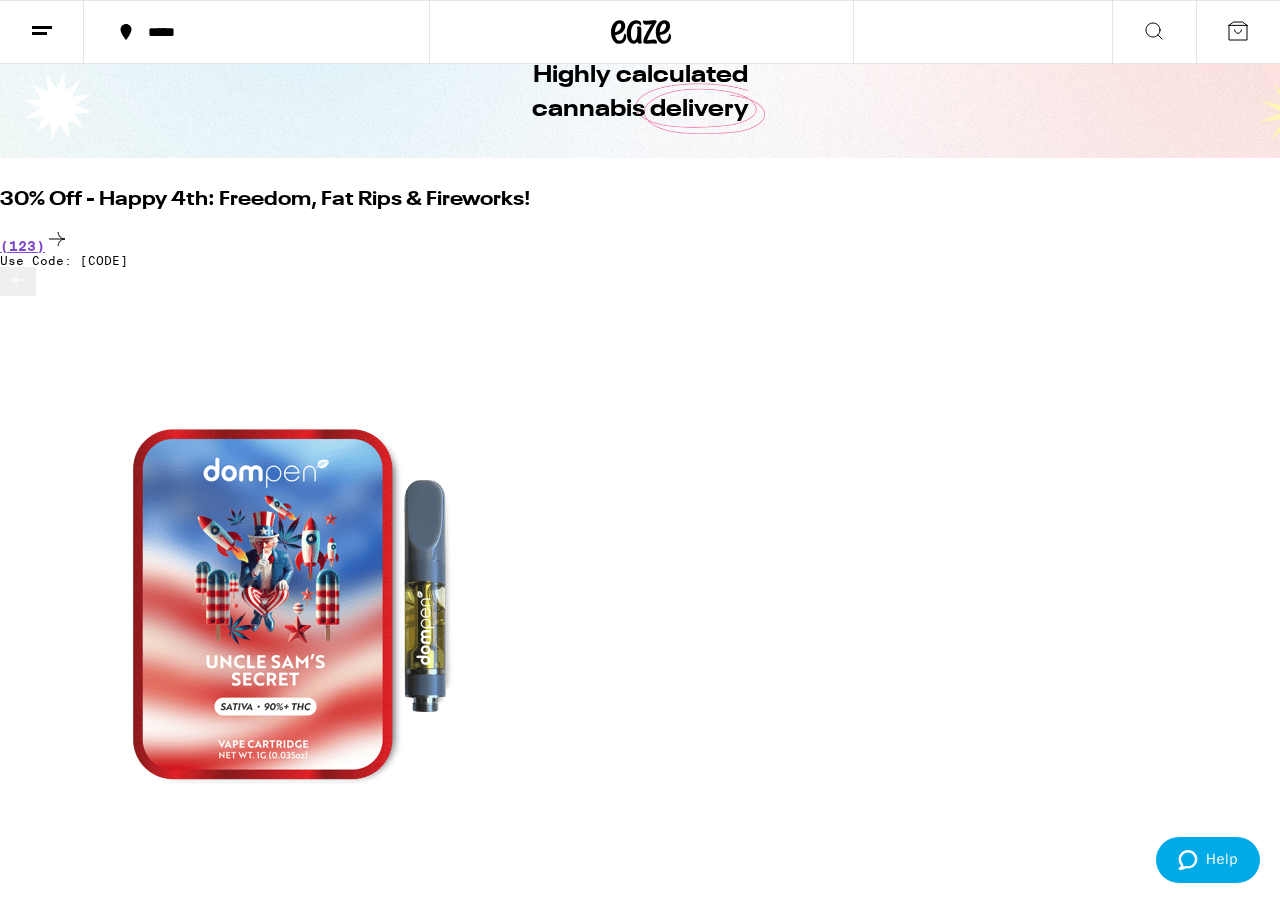 click at bounding box center [10, 84499] 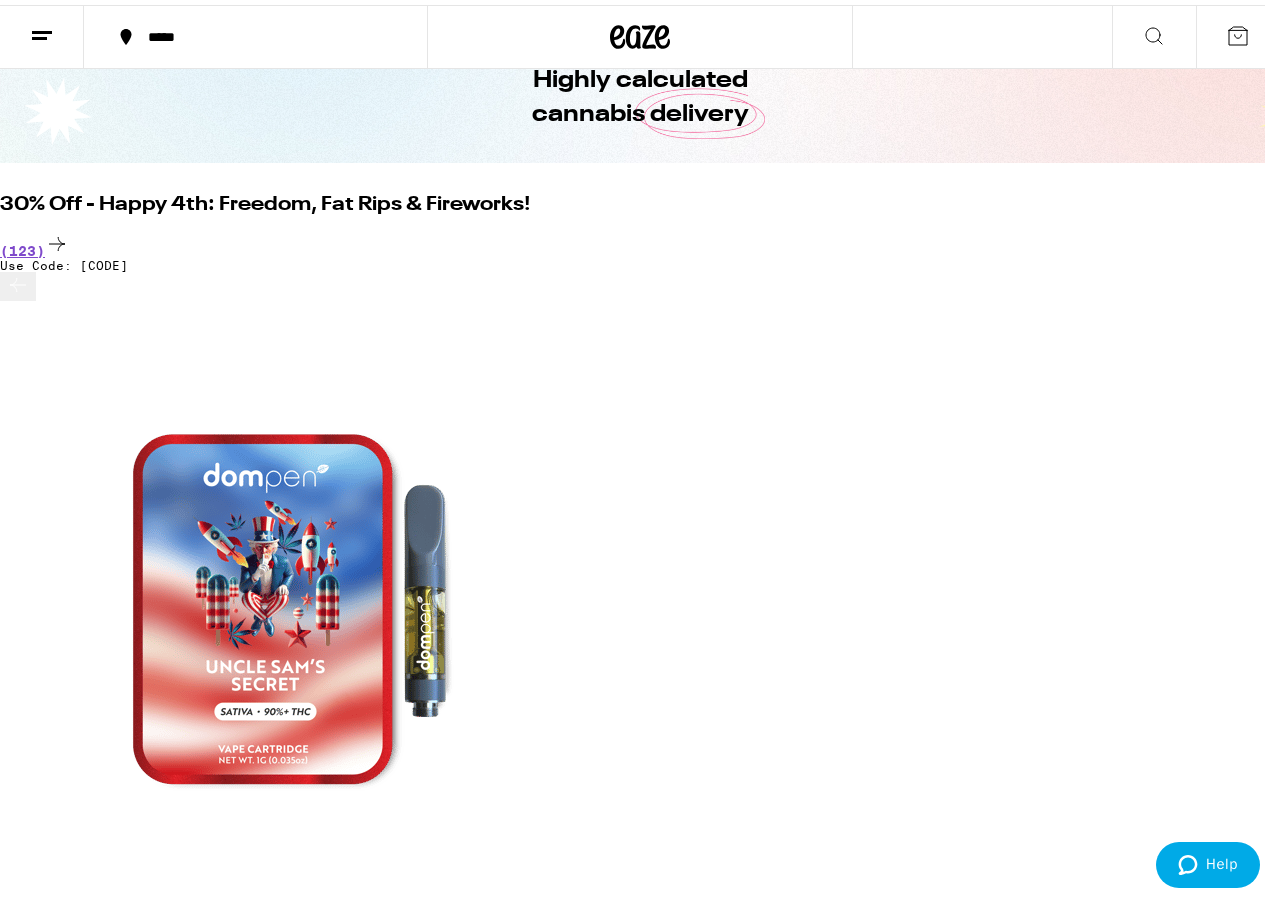 click at bounding box center (0, 14792) 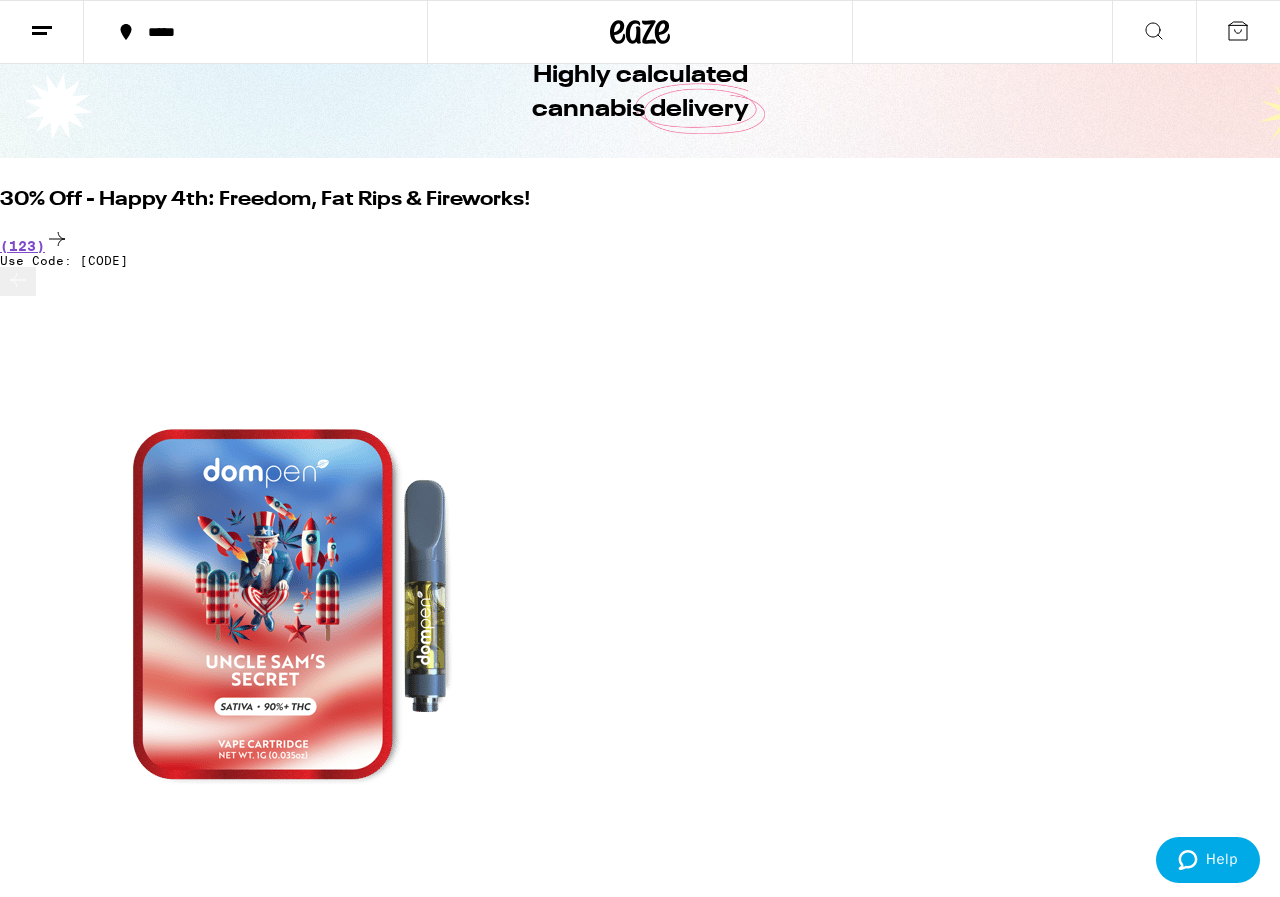 click at bounding box center [0, 85059] 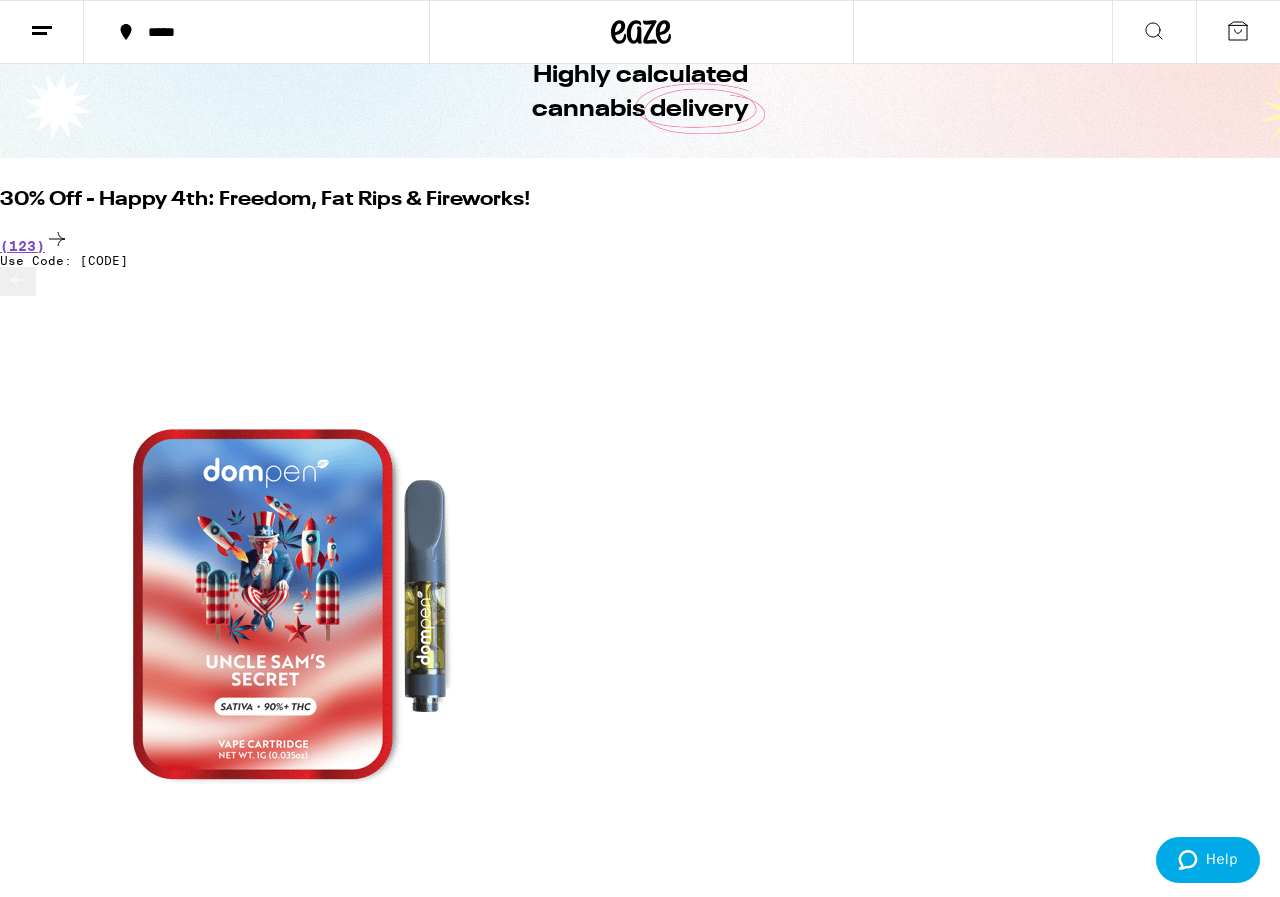 click at bounding box center [10, 84499] 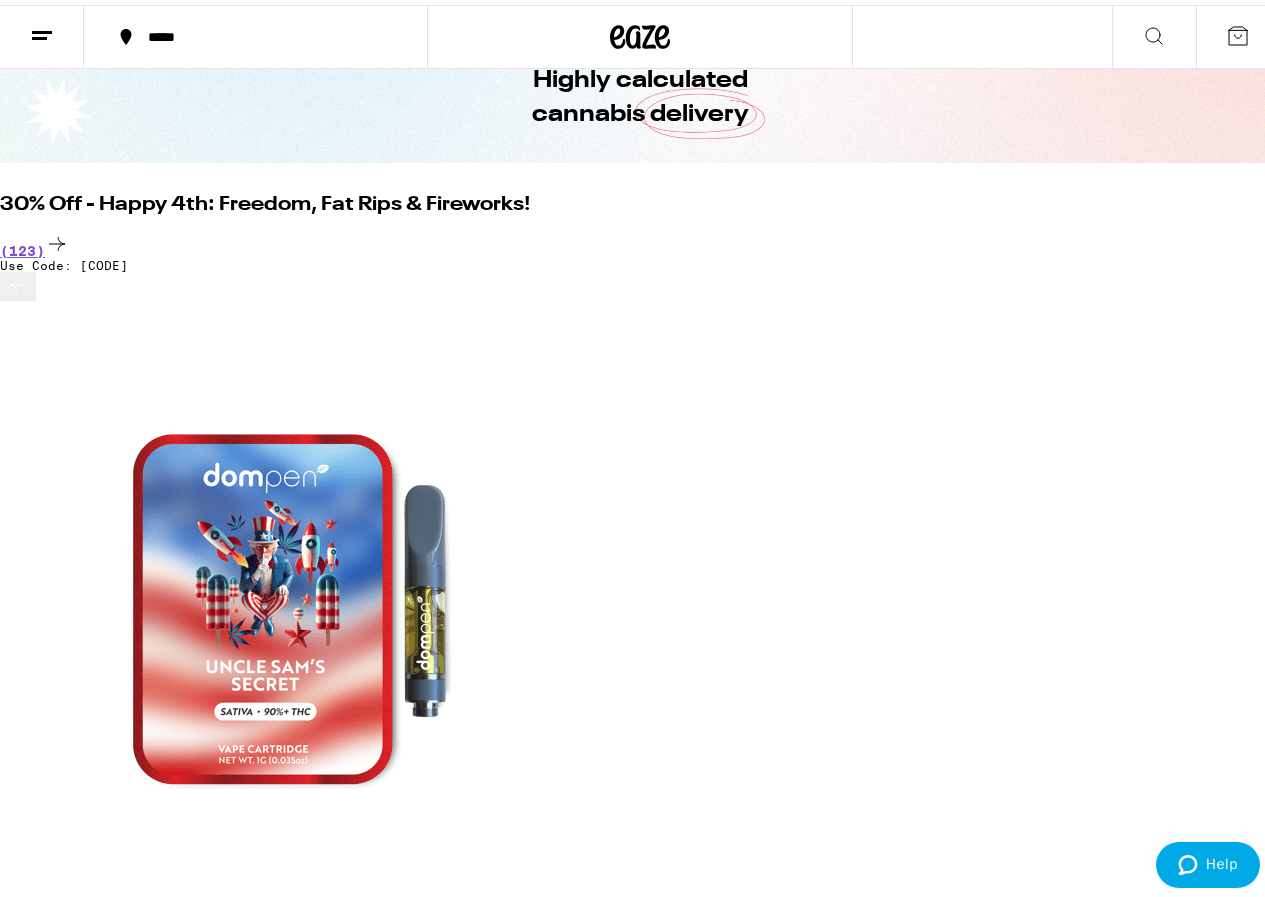 click at bounding box center (18, 30586) 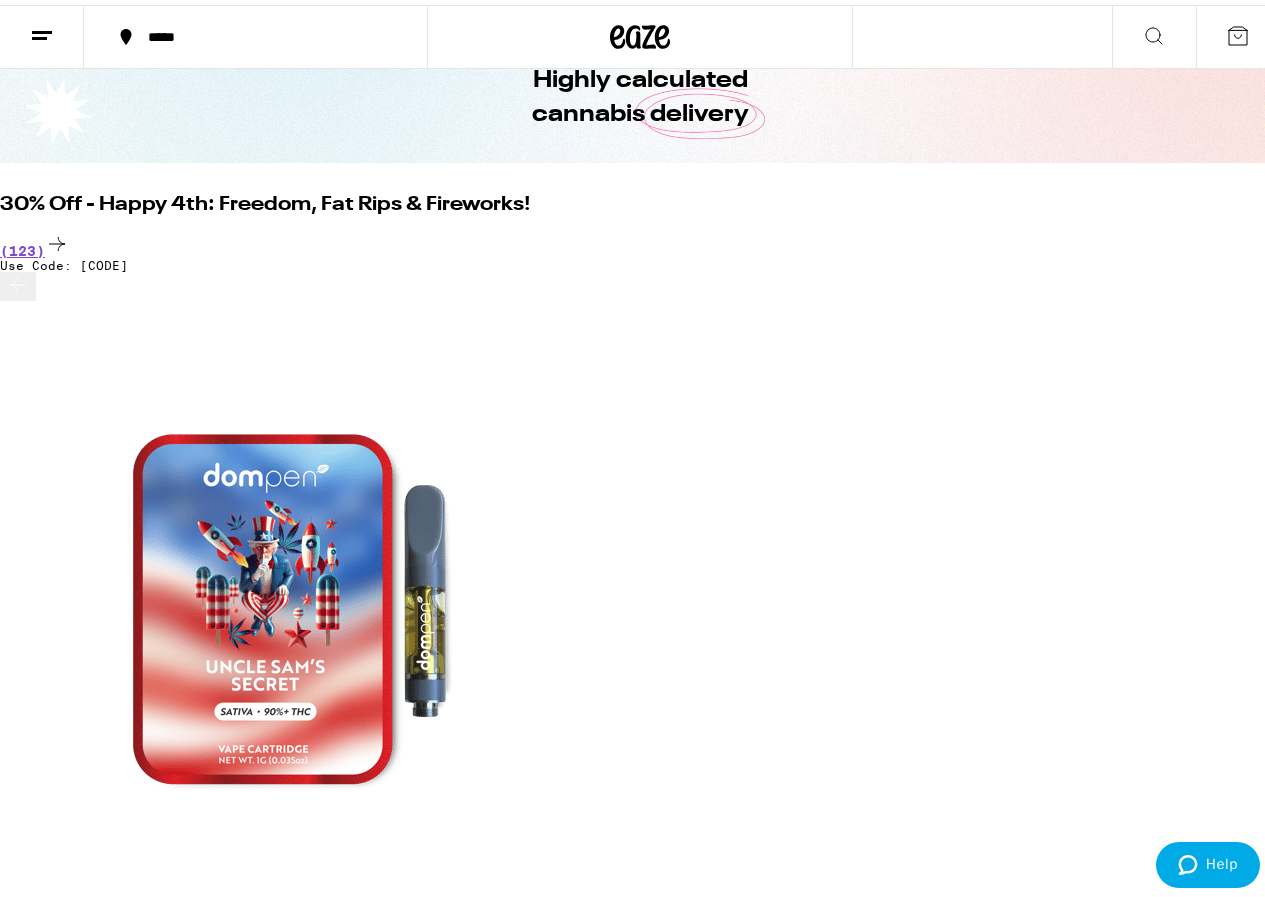 click at bounding box center (18, 32536) 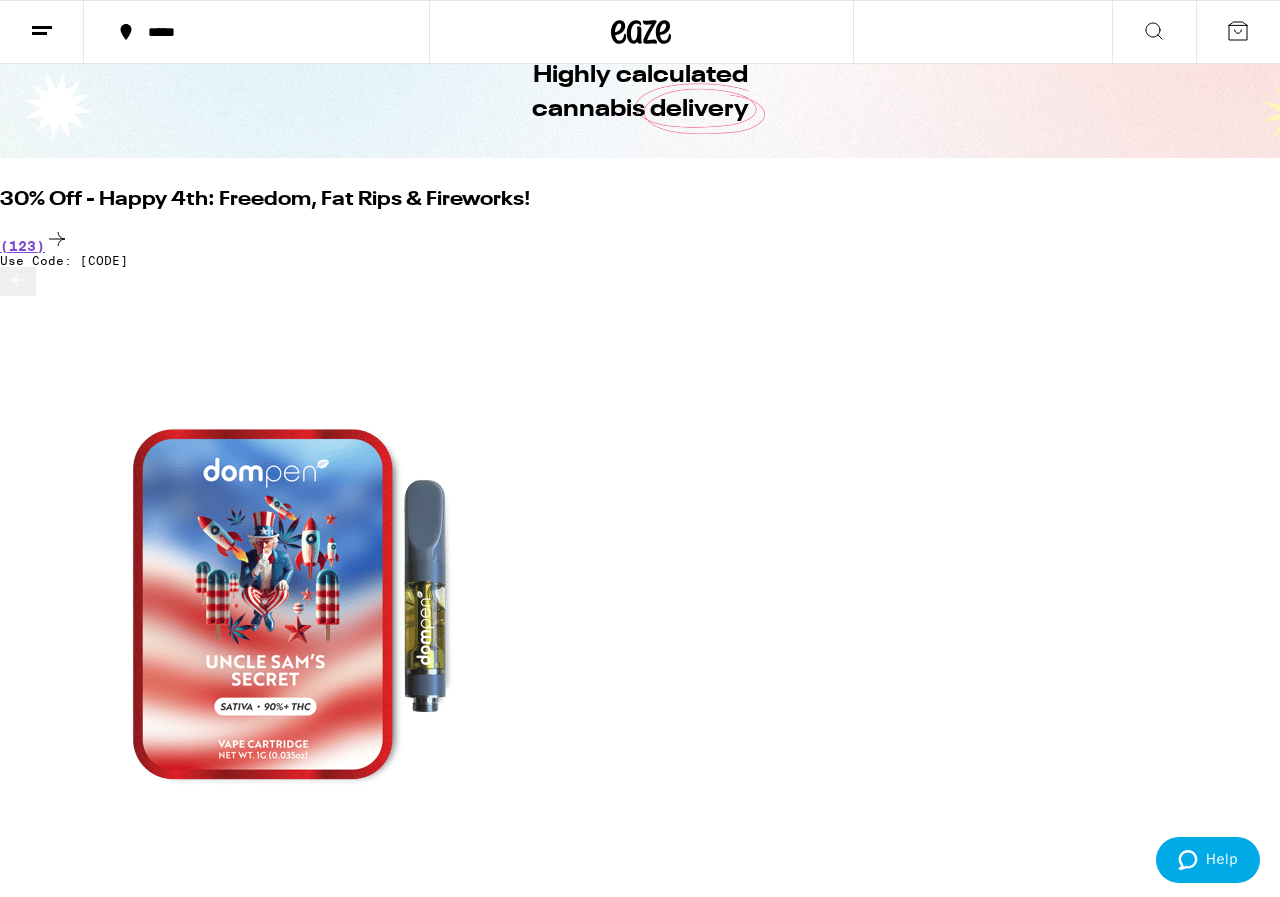 click at bounding box center (10, 88399) 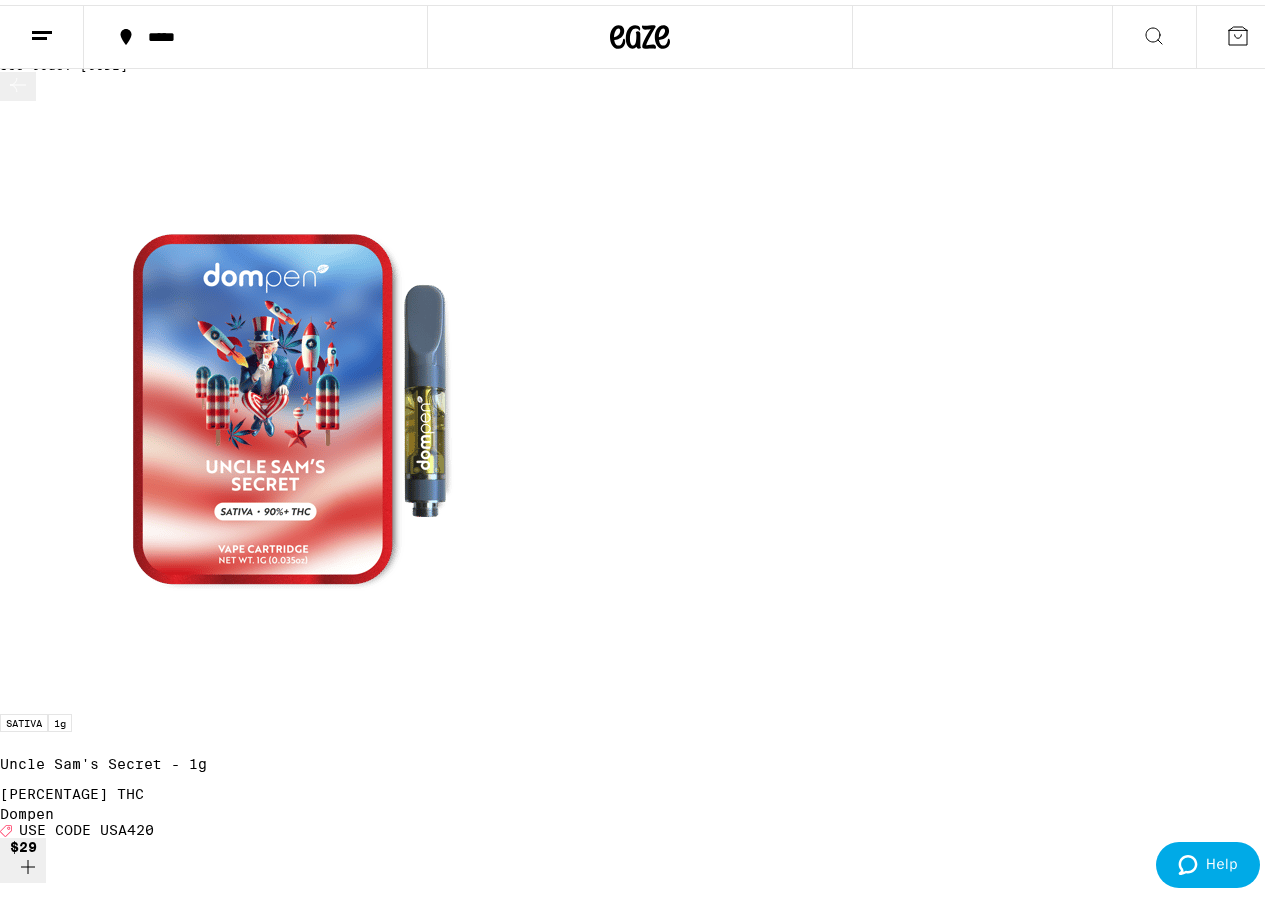 scroll, scrollTop: 200, scrollLeft: 0, axis: vertical 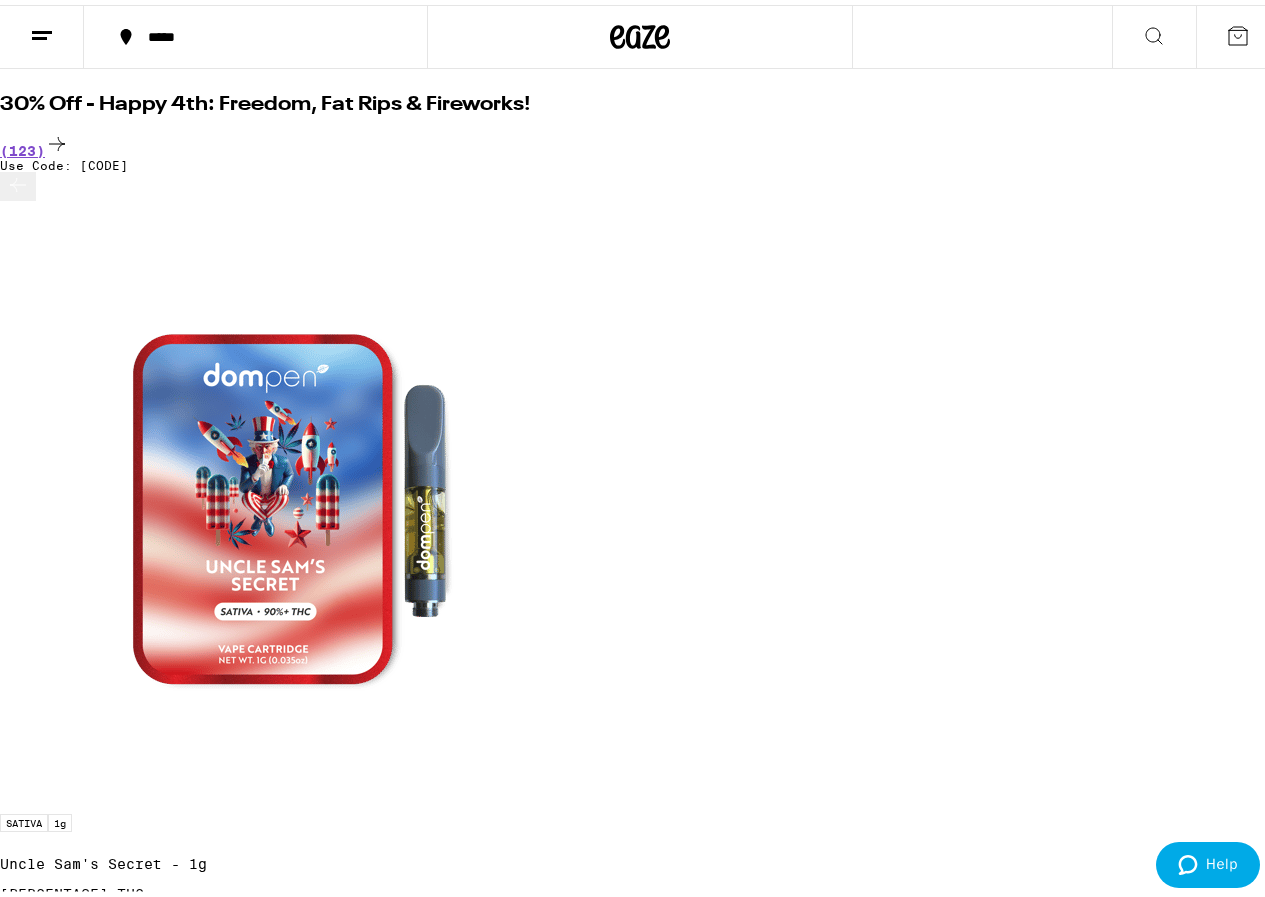 click at bounding box center [18, 34385] 